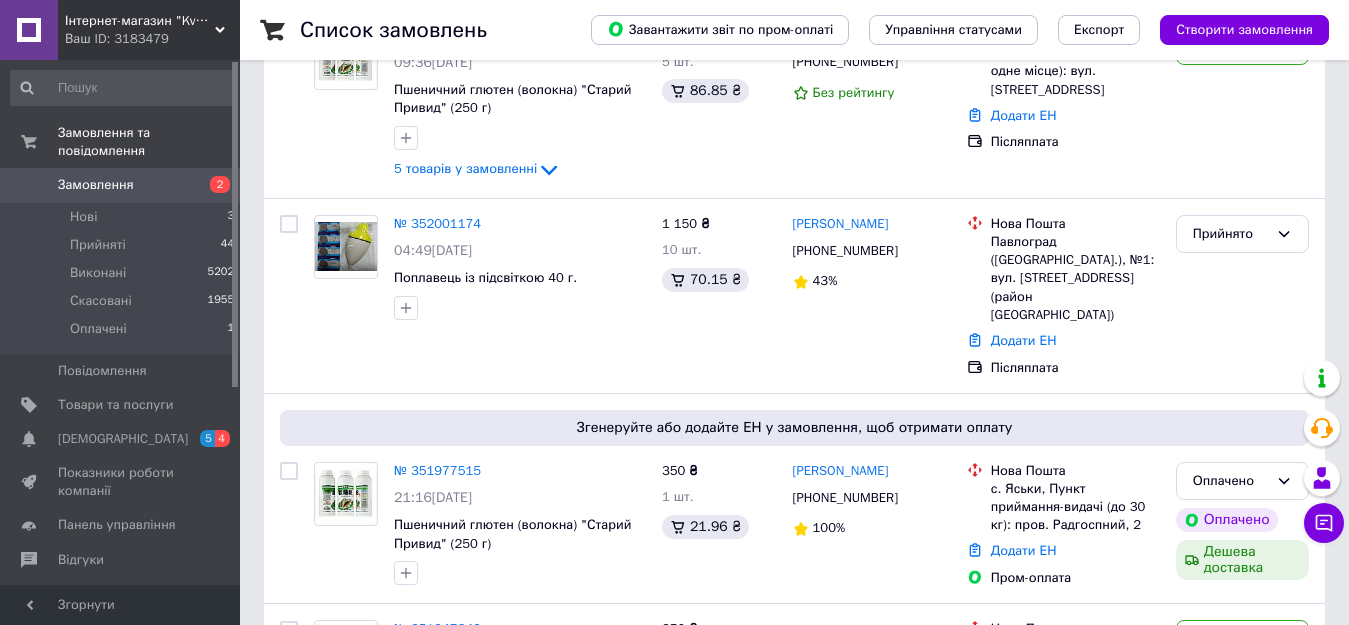scroll, scrollTop: 400, scrollLeft: 0, axis: vertical 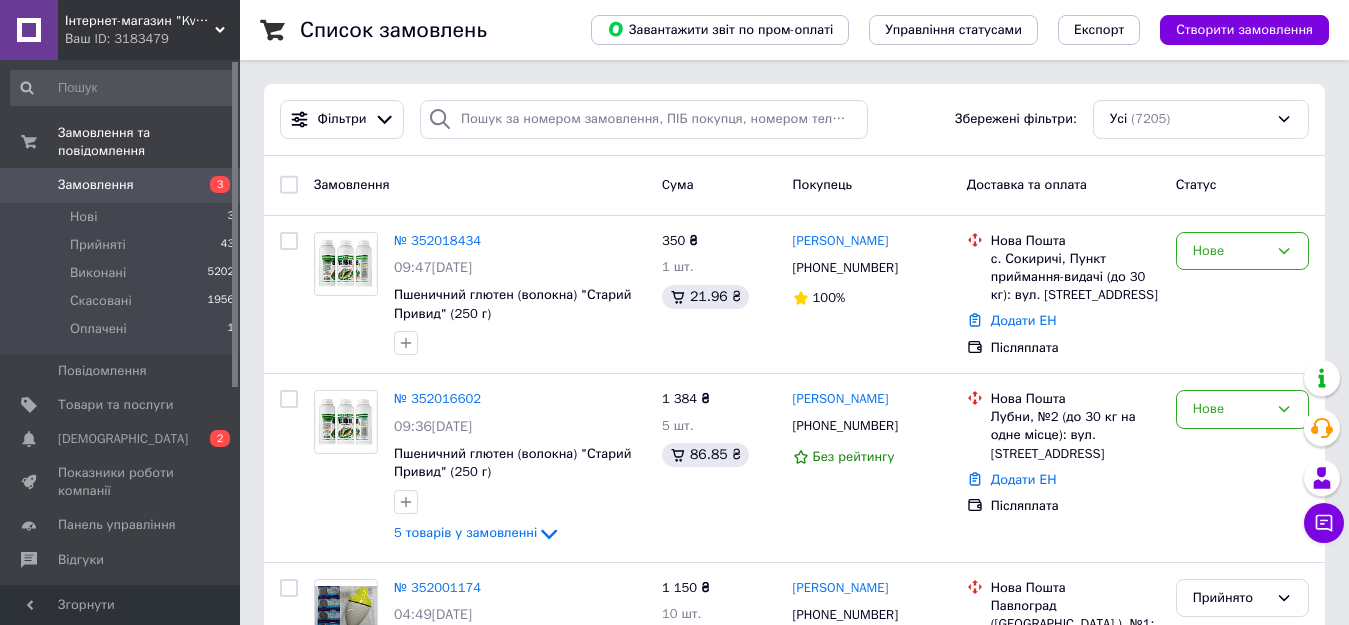 click on "[DEMOGRAPHIC_DATA]" at bounding box center (123, 439) 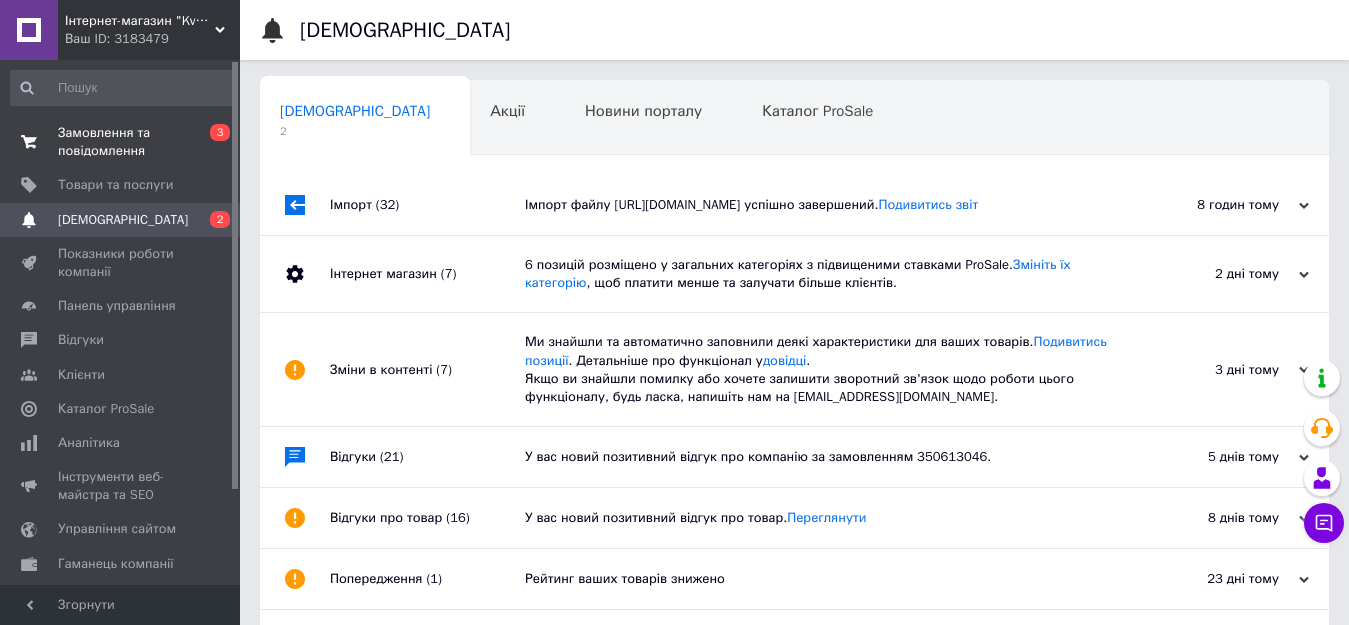 click on "Замовлення та повідомлення" at bounding box center (121, 142) 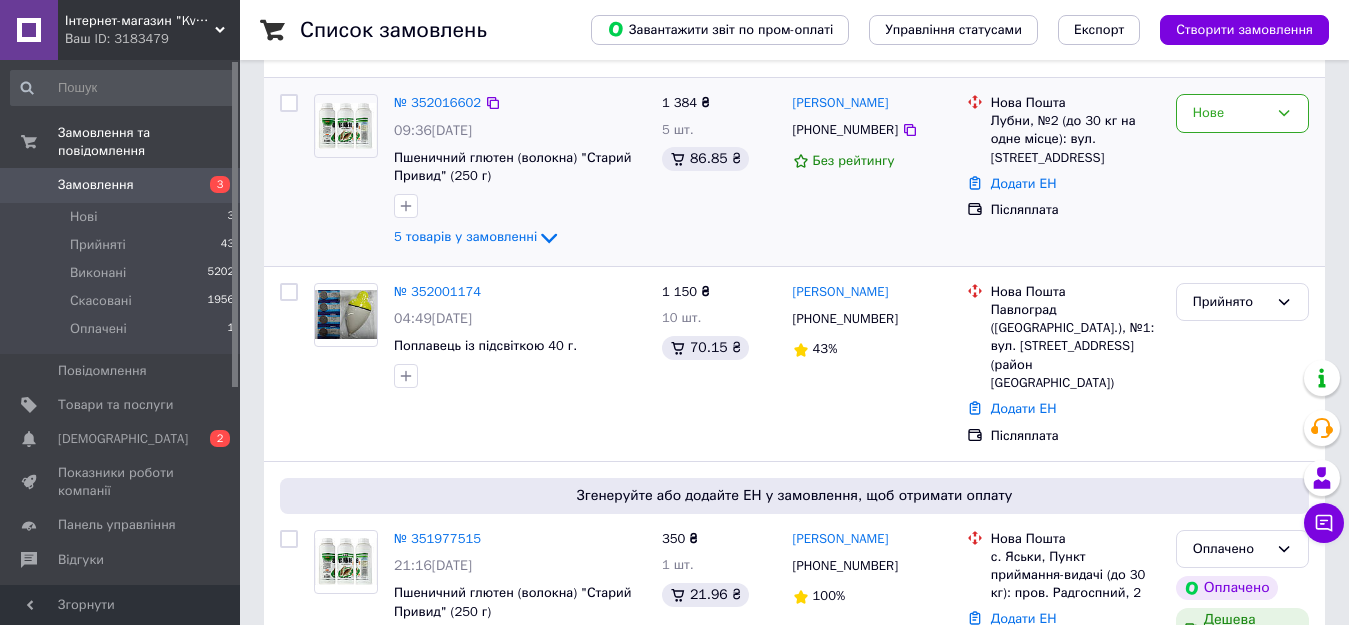 scroll, scrollTop: 300, scrollLeft: 0, axis: vertical 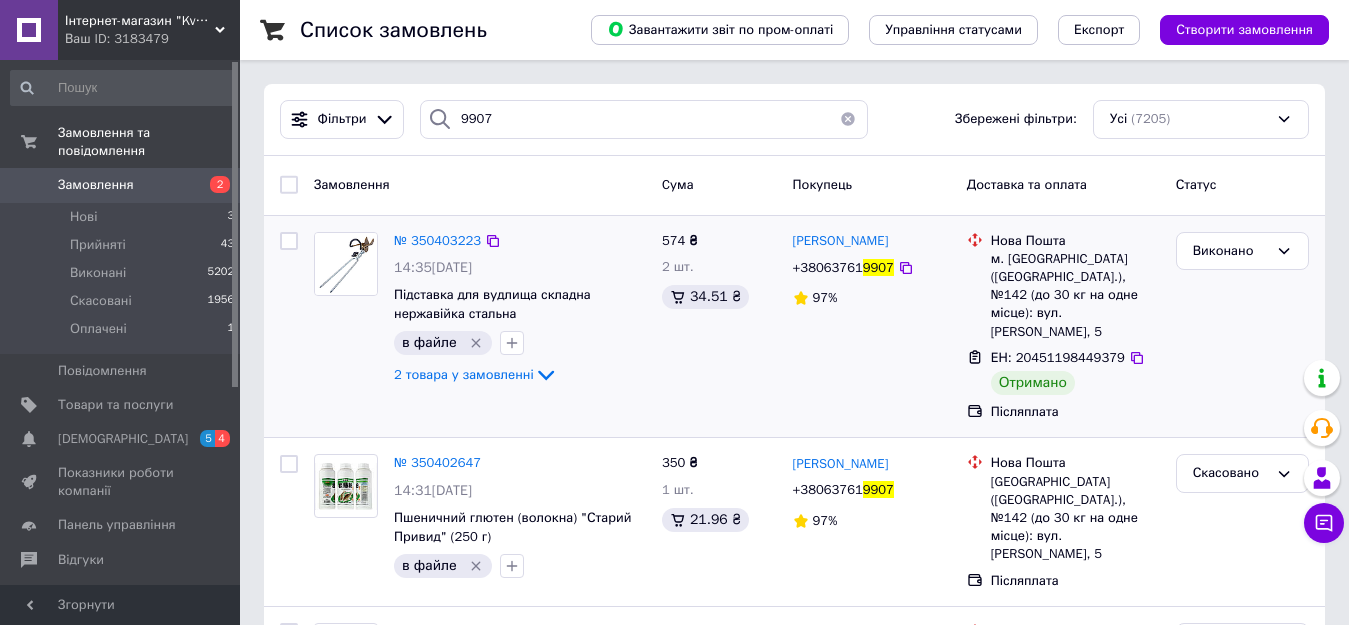 click on "2 товара у замовленні" 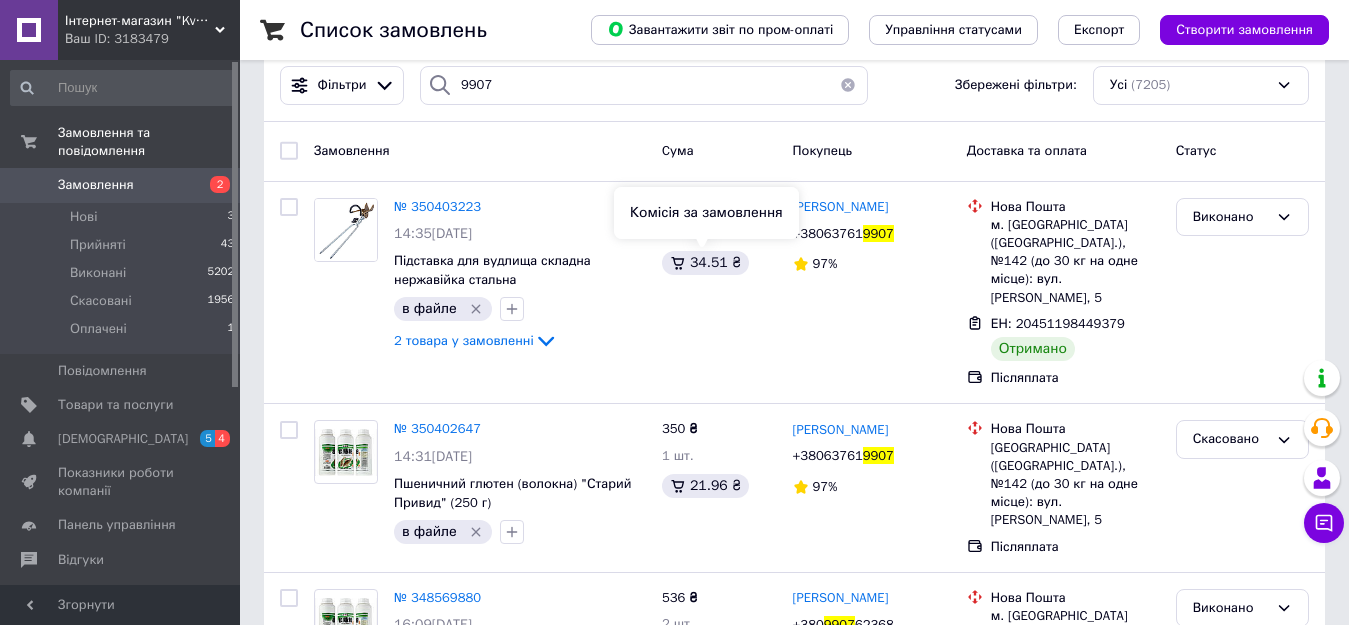 scroll, scrollTop: 0, scrollLeft: 0, axis: both 